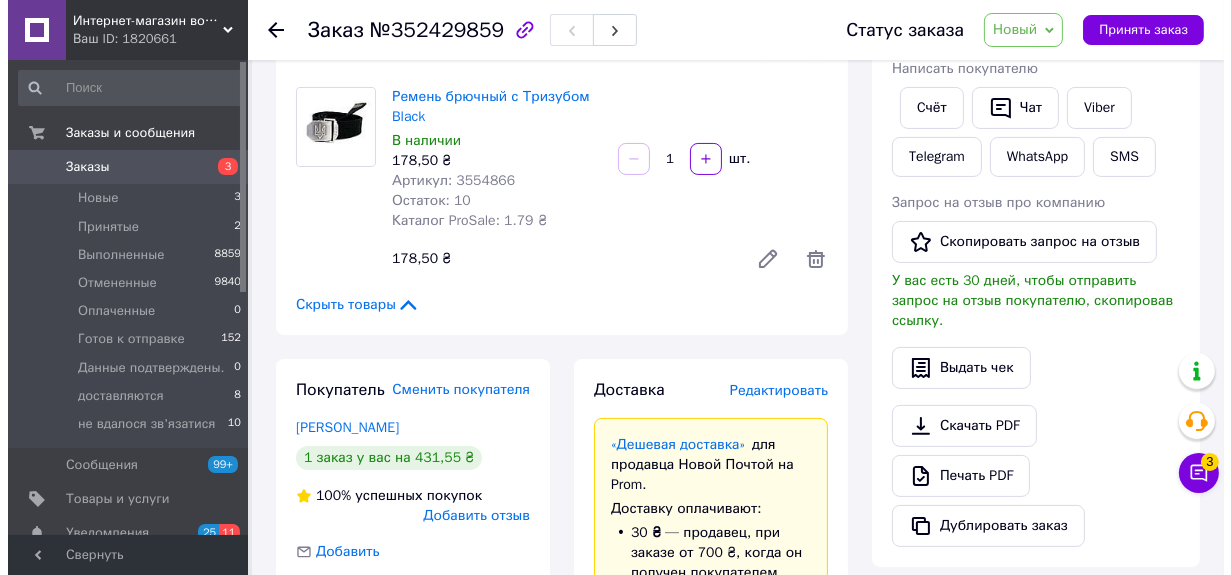 scroll, scrollTop: 500, scrollLeft: 0, axis: vertical 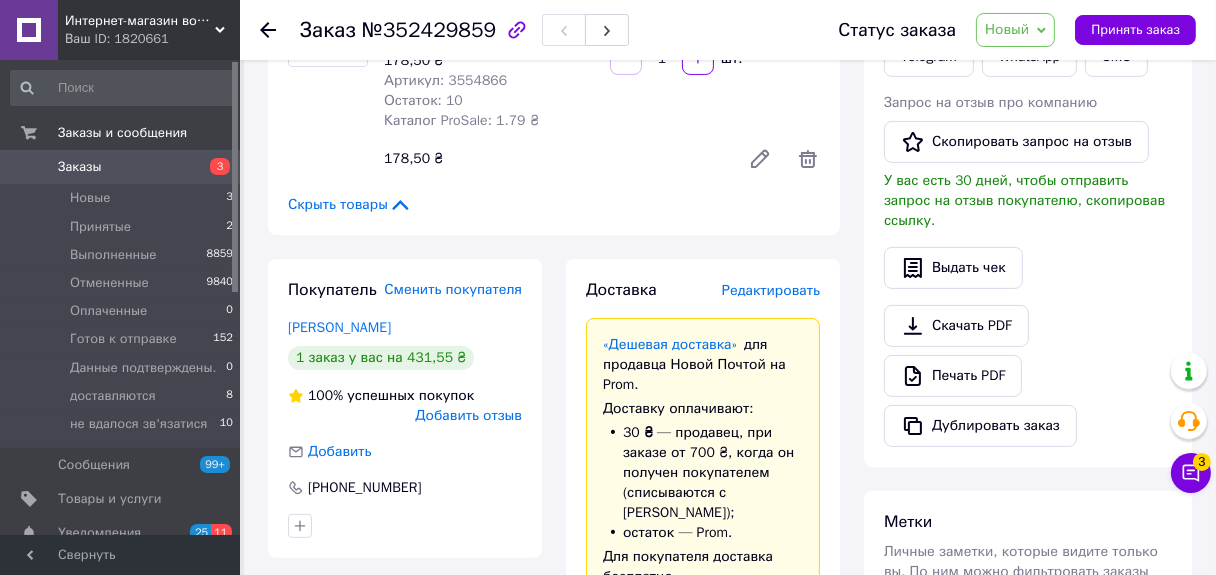 click on "Редактировать" at bounding box center (771, 290) 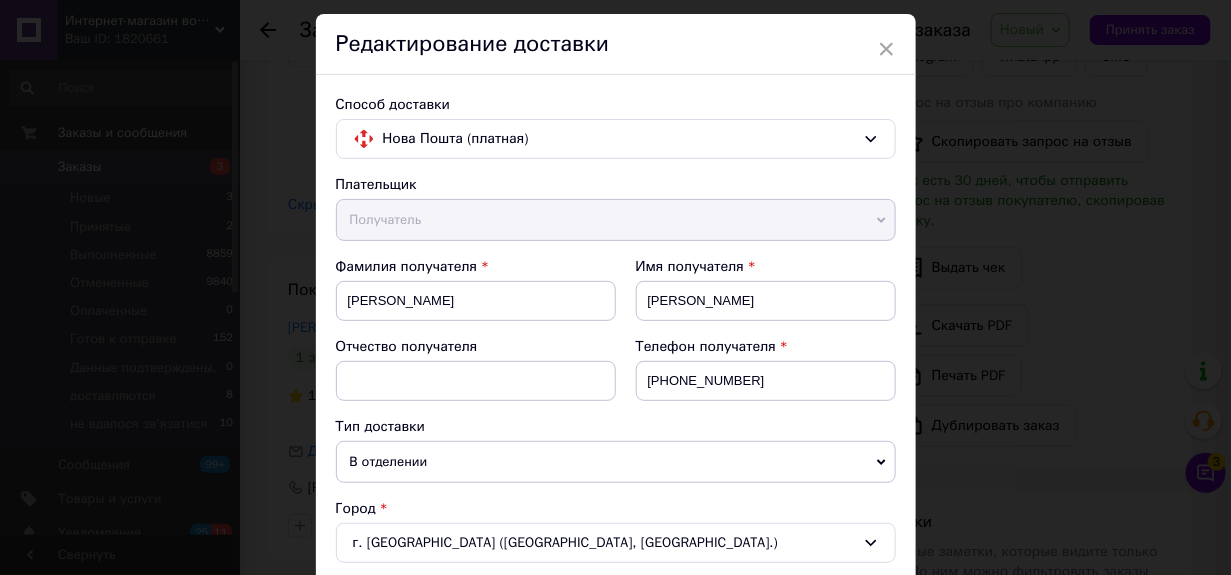 scroll, scrollTop: 0, scrollLeft: 0, axis: both 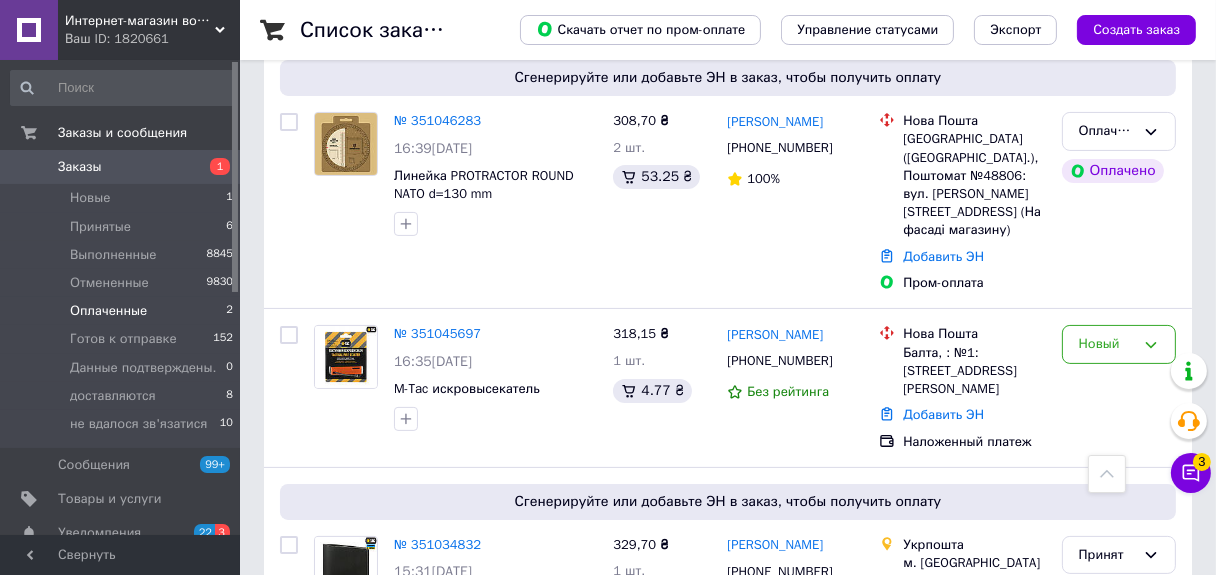 click on "Оплаченные" at bounding box center [108, 311] 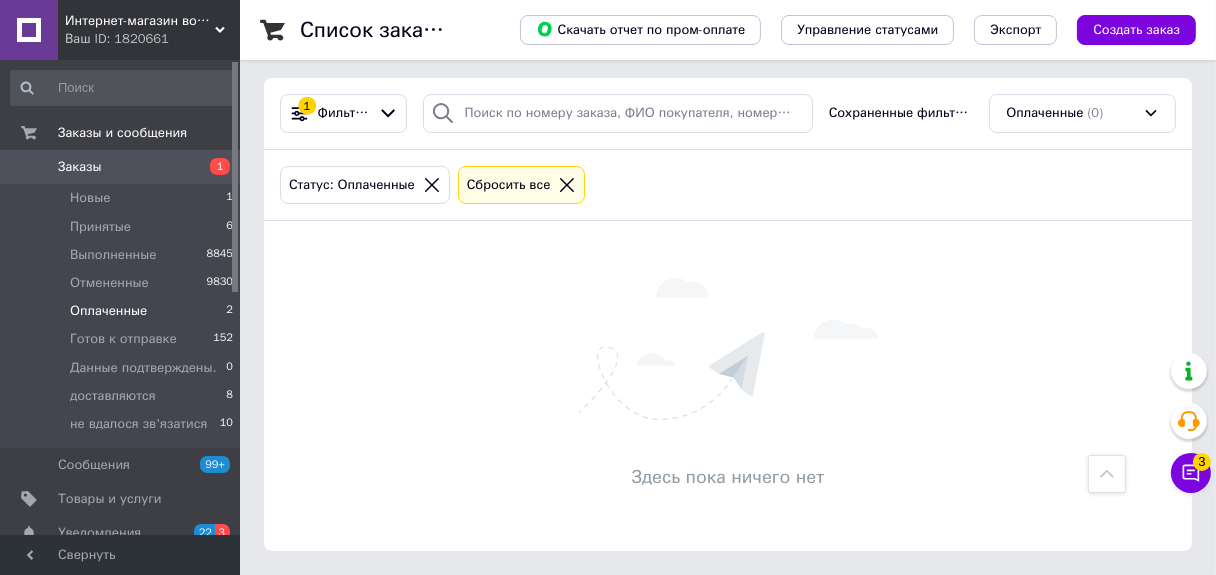 scroll, scrollTop: 0, scrollLeft: 0, axis: both 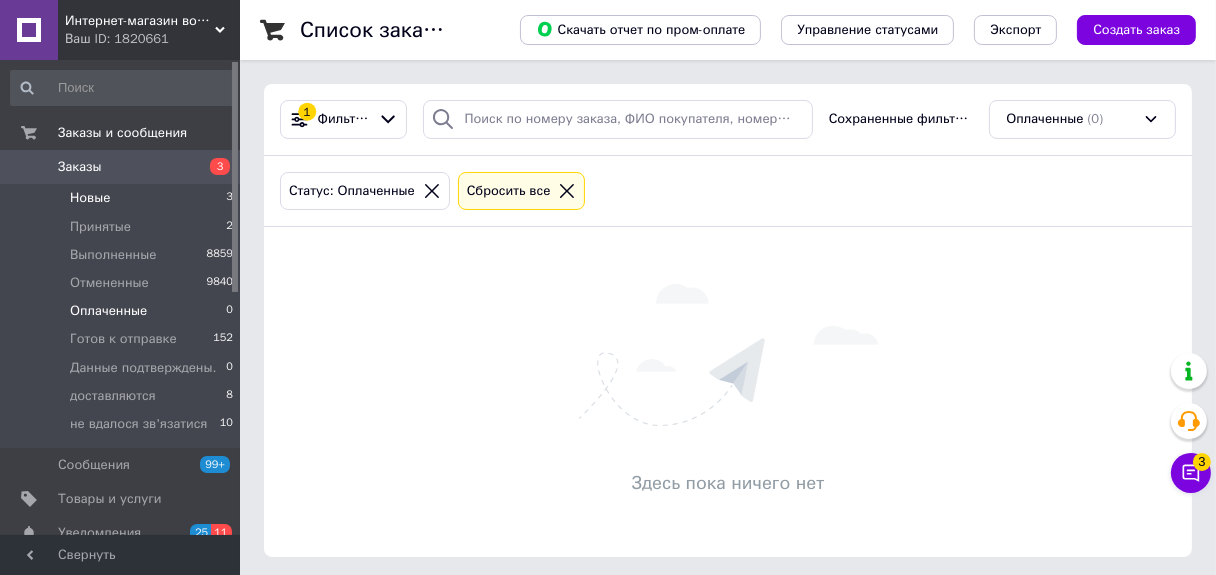 click on "Новые" at bounding box center [90, 198] 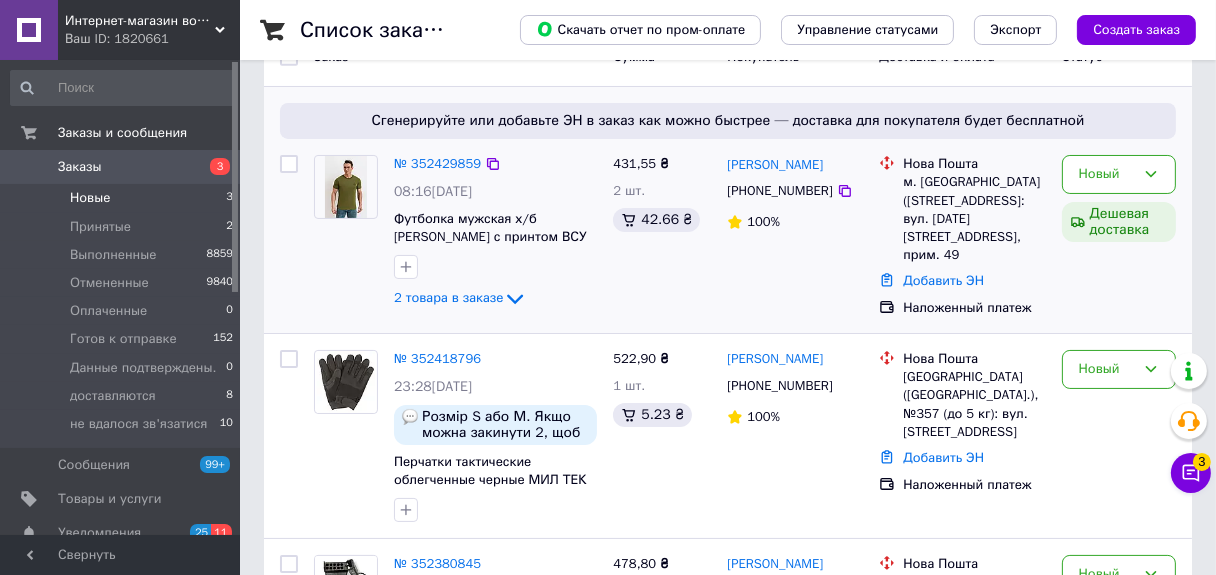 scroll, scrollTop: 300, scrollLeft: 0, axis: vertical 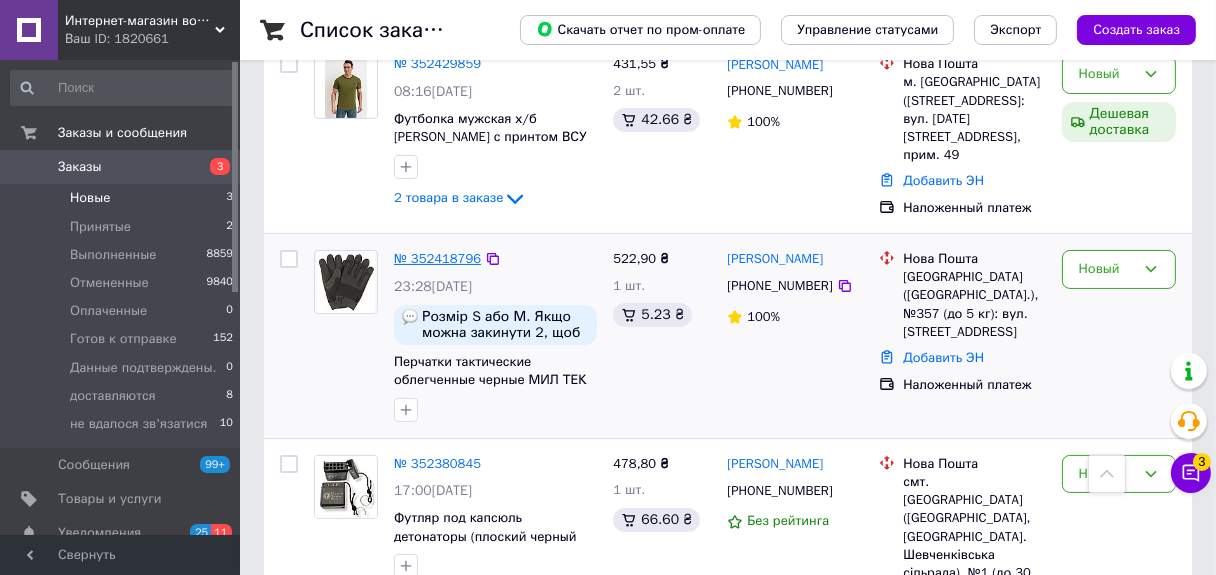 click on "№ 352418796" at bounding box center (437, 258) 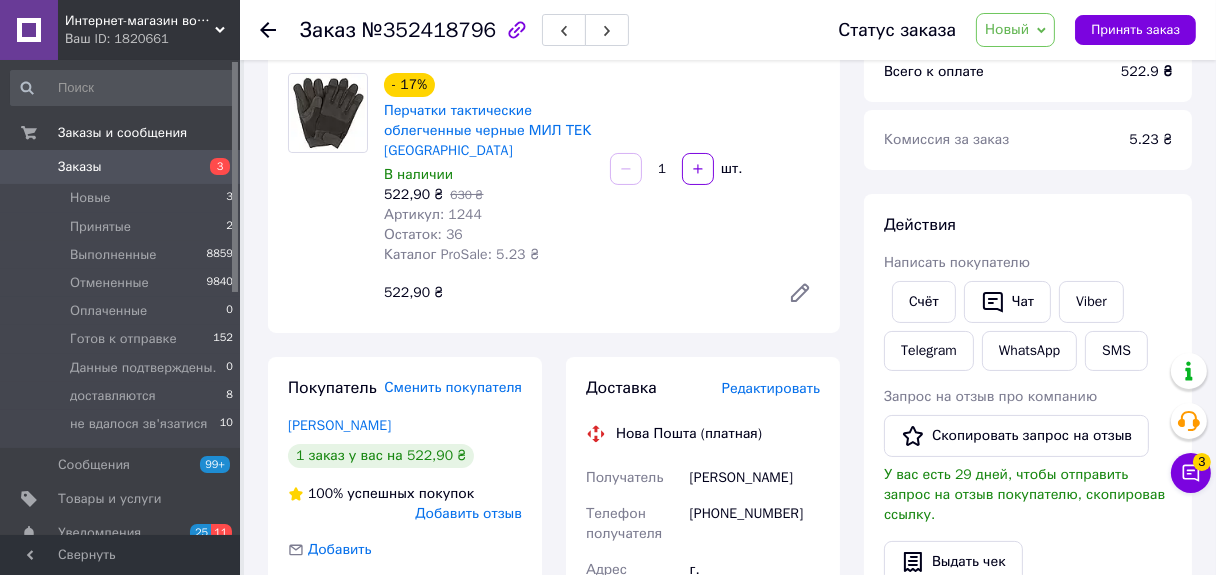scroll, scrollTop: 300, scrollLeft: 0, axis: vertical 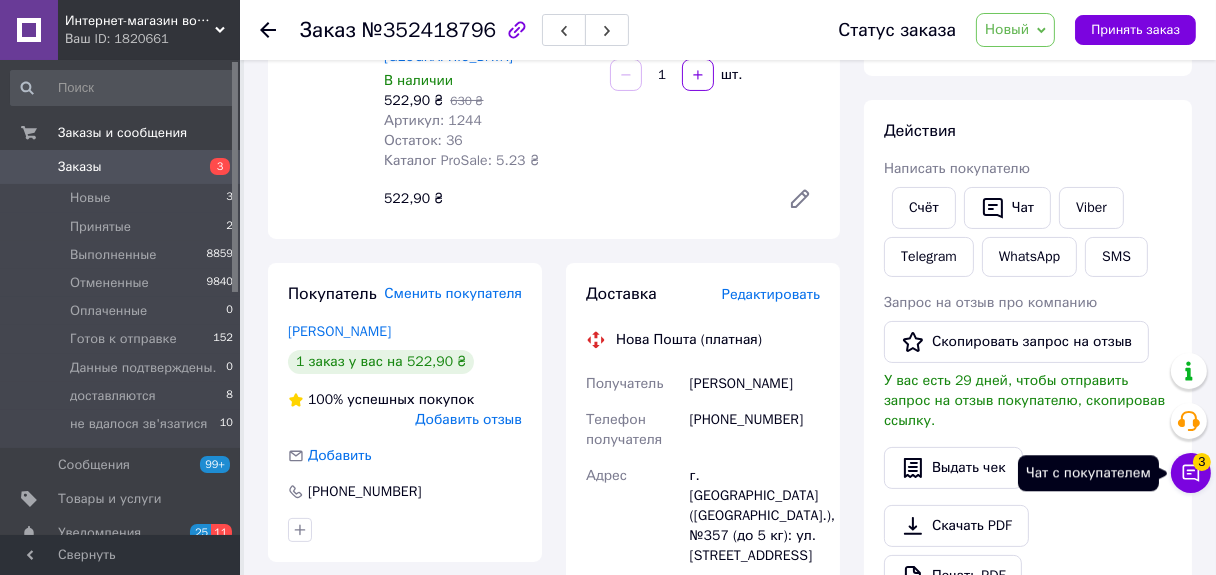 click 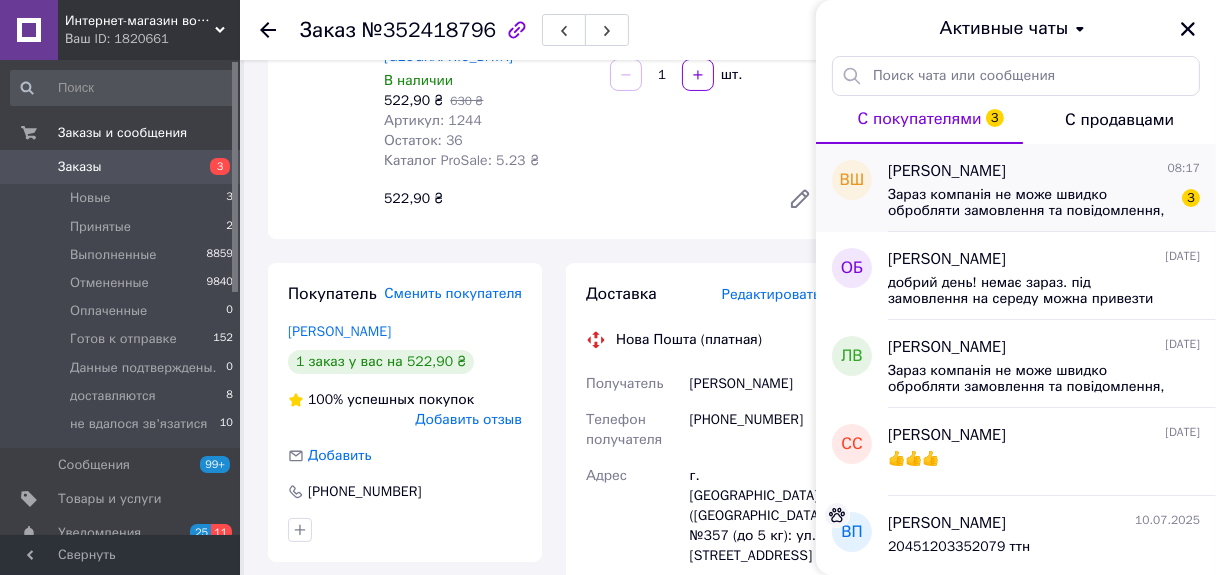 click on "Зараз компанія не може швидко обробляти замовлення та повідомлення,
оскільки за її графіком роботи сьогодні вихідний. Вашу заявку буде оброблено найближчим робочим днем." at bounding box center [1030, 203] 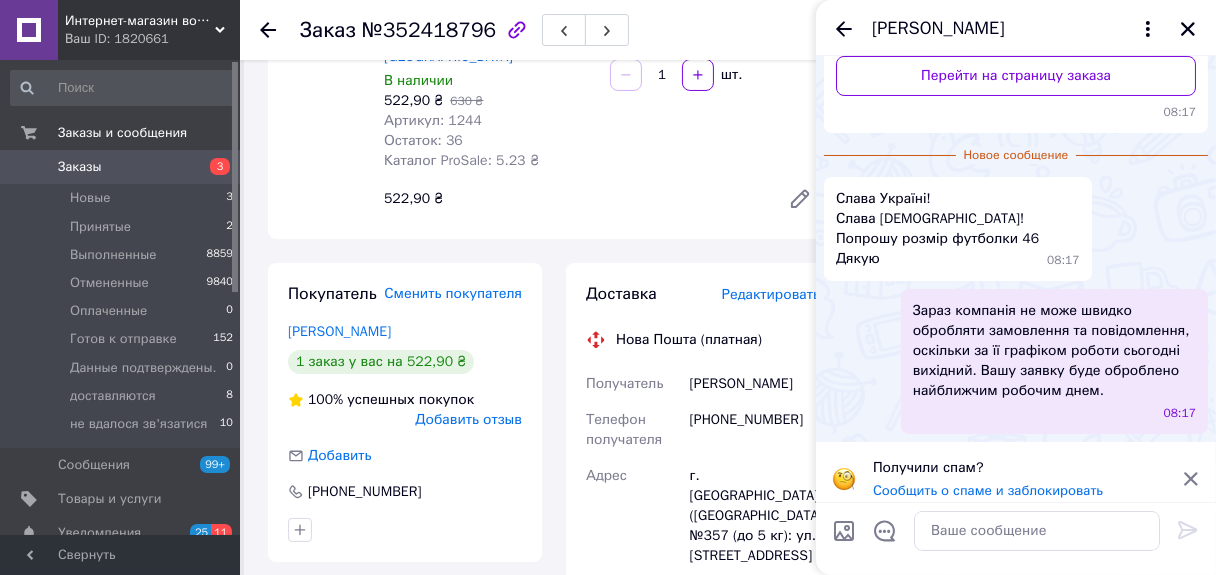scroll, scrollTop: 320, scrollLeft: 0, axis: vertical 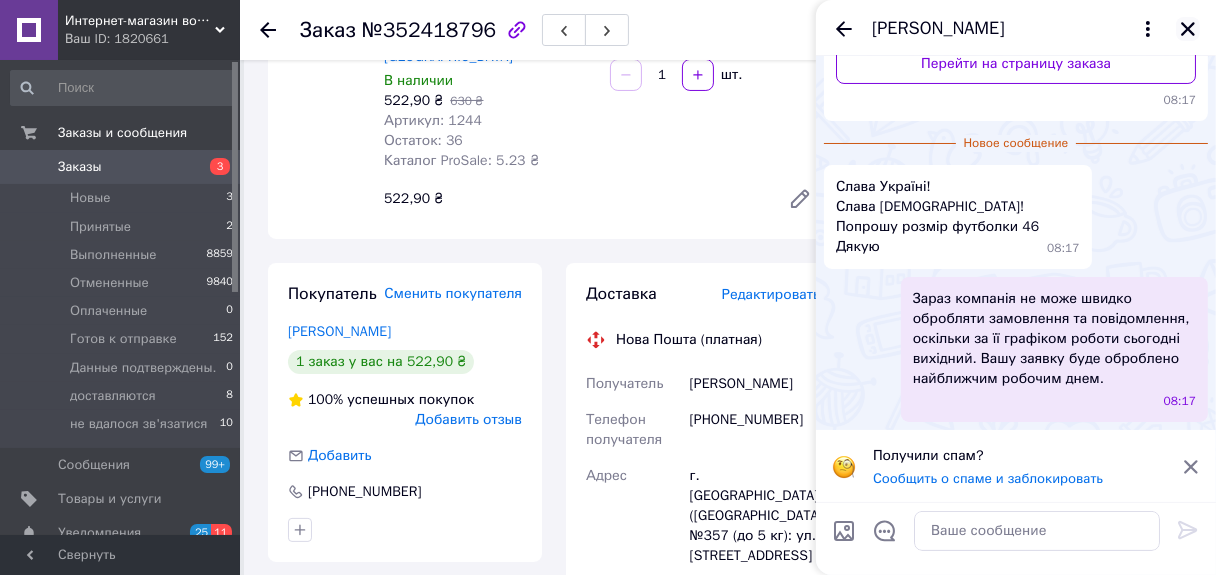 click at bounding box center (1188, 29) 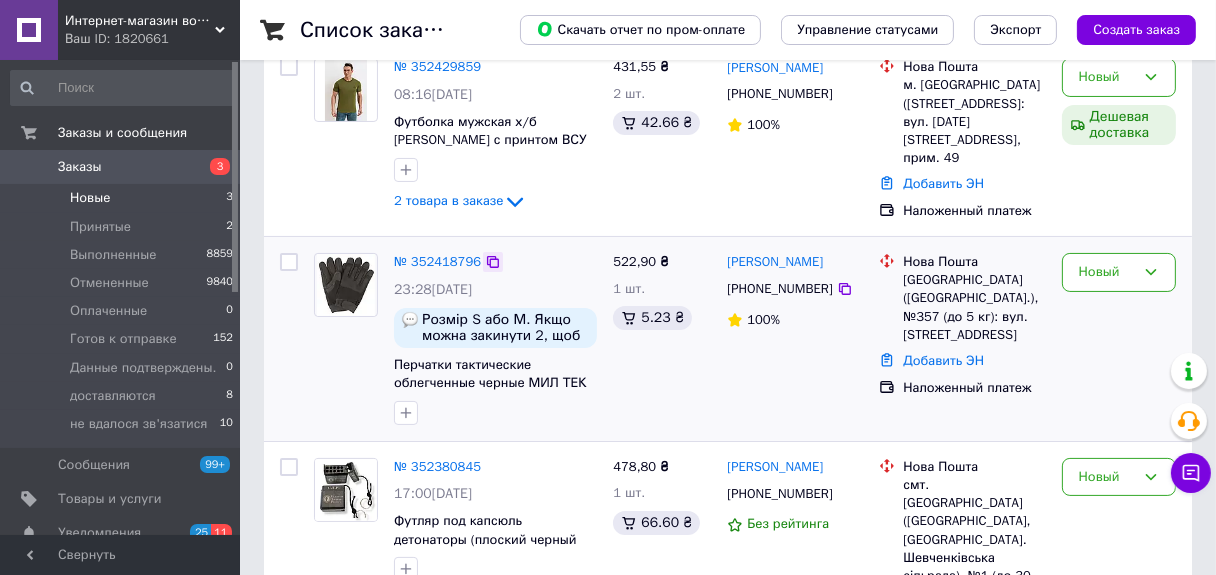 scroll, scrollTop: 300, scrollLeft: 0, axis: vertical 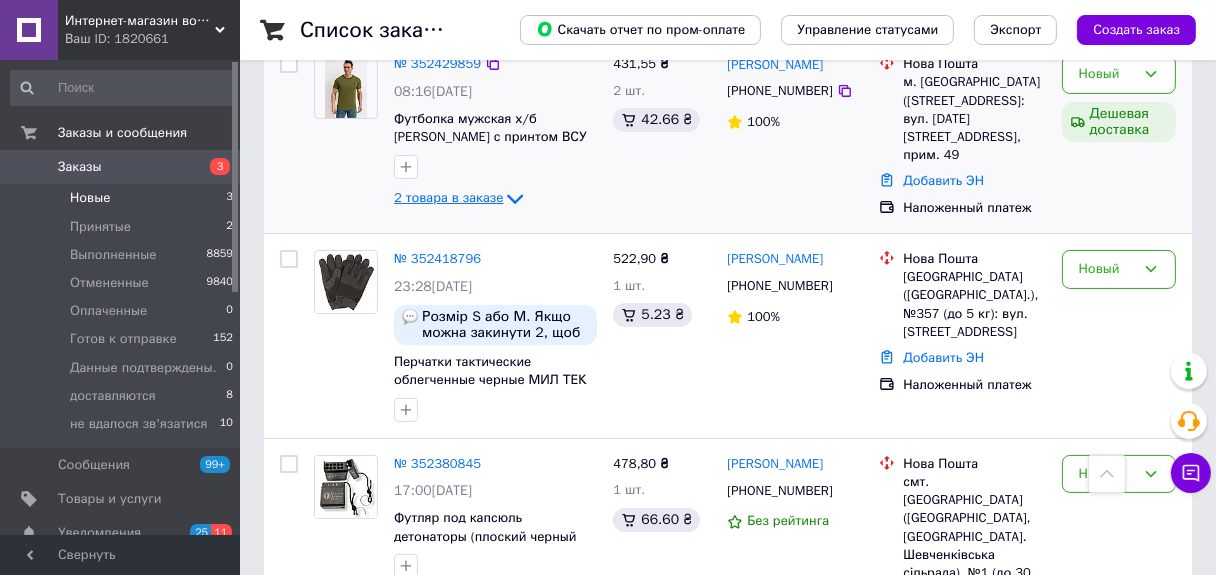 drag, startPoint x: 474, startPoint y: 193, endPoint x: 540, endPoint y: 163, distance: 72.498276 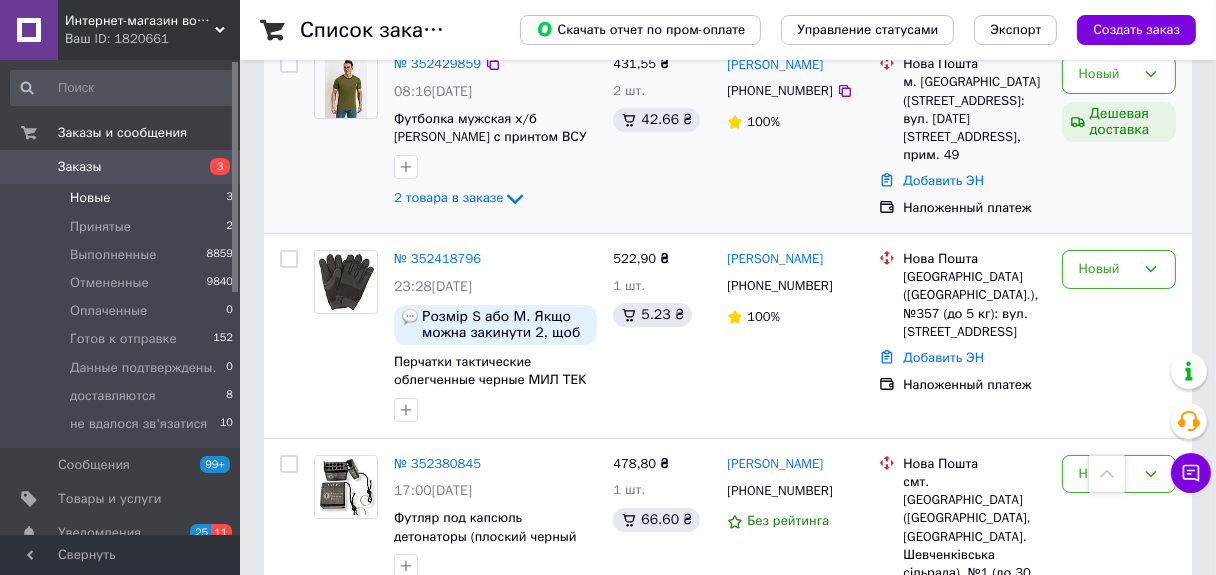 click on "2 товара в заказе" at bounding box center (448, 198) 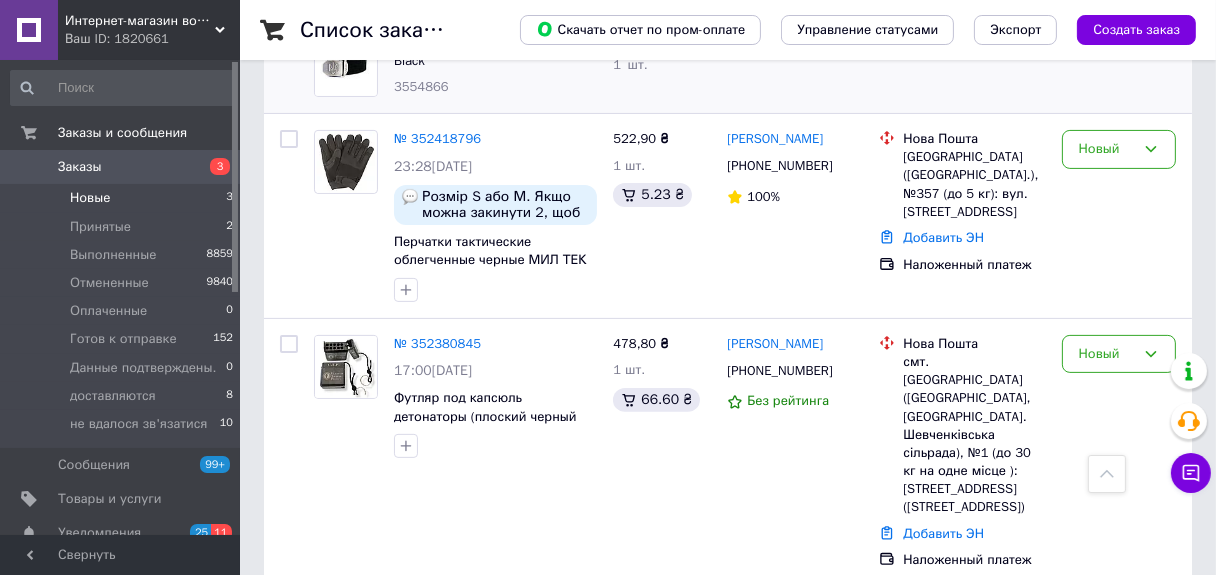 scroll, scrollTop: 595, scrollLeft: 0, axis: vertical 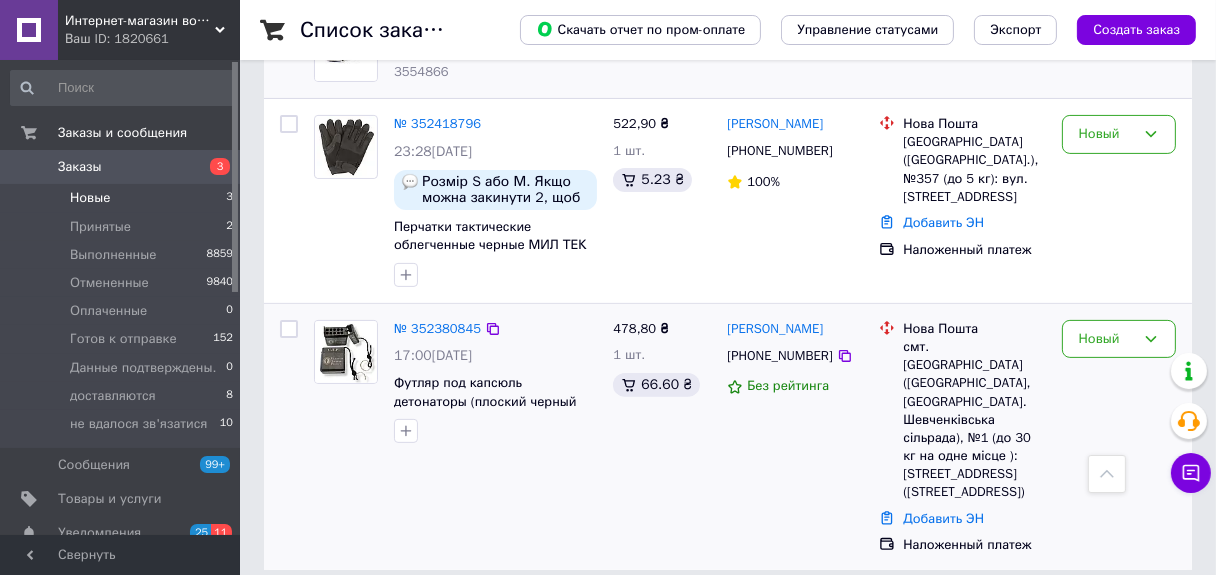 click on "[PERSON_NAME] [PHONE_NUMBER] Без рейтинга" at bounding box center [795, 437] 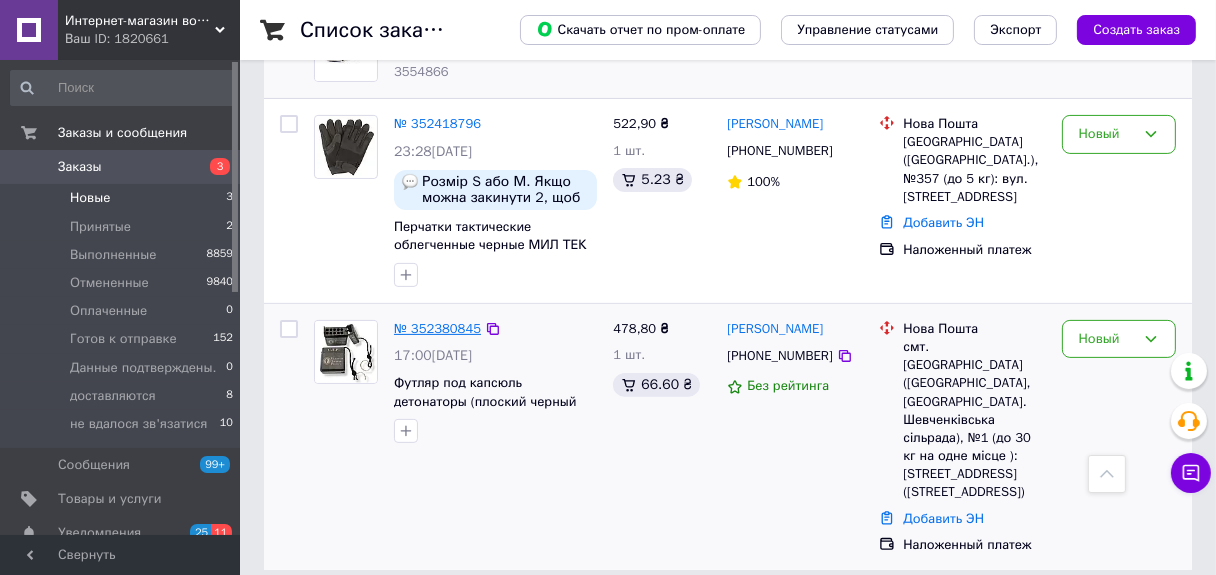click on "№ 352380845" at bounding box center [437, 328] 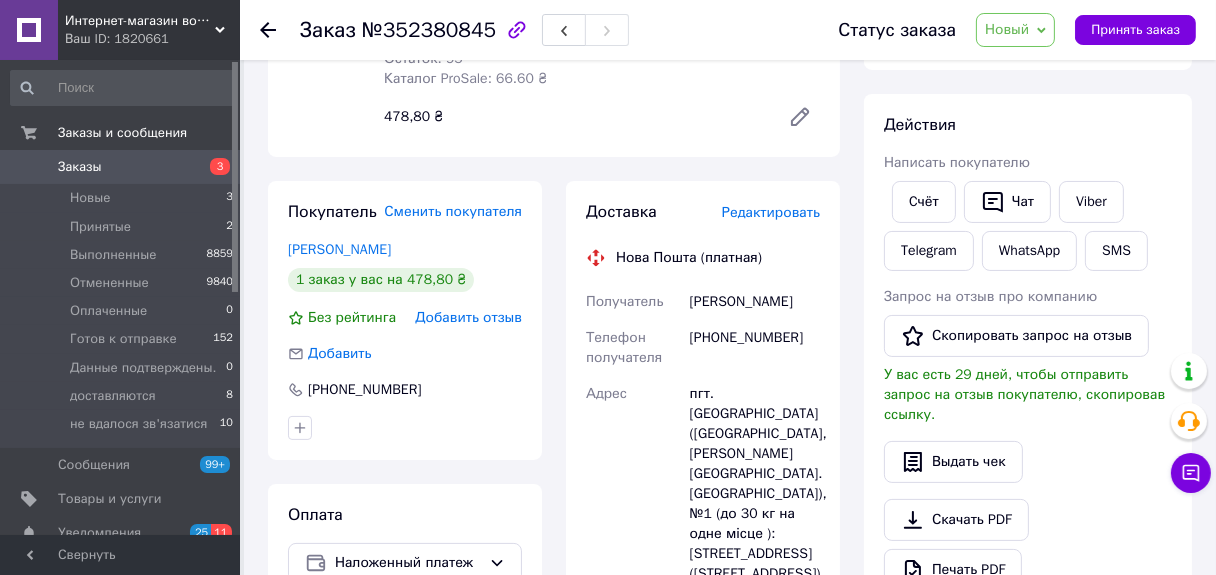 scroll, scrollTop: 0, scrollLeft: 0, axis: both 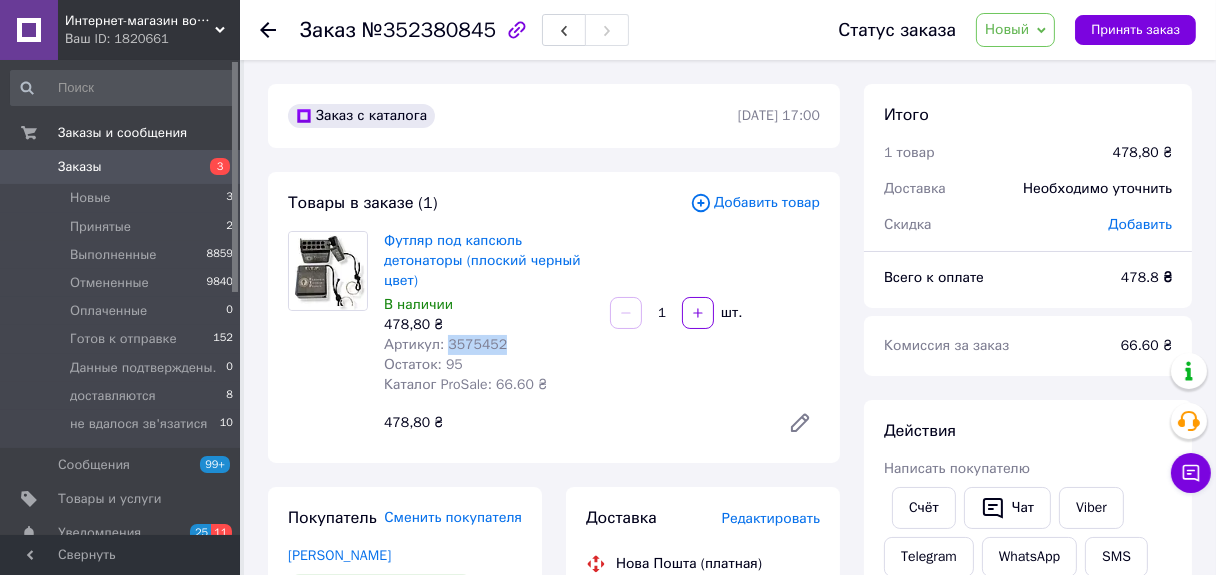 drag, startPoint x: 508, startPoint y: 349, endPoint x: 460, endPoint y: 336, distance: 49.729267 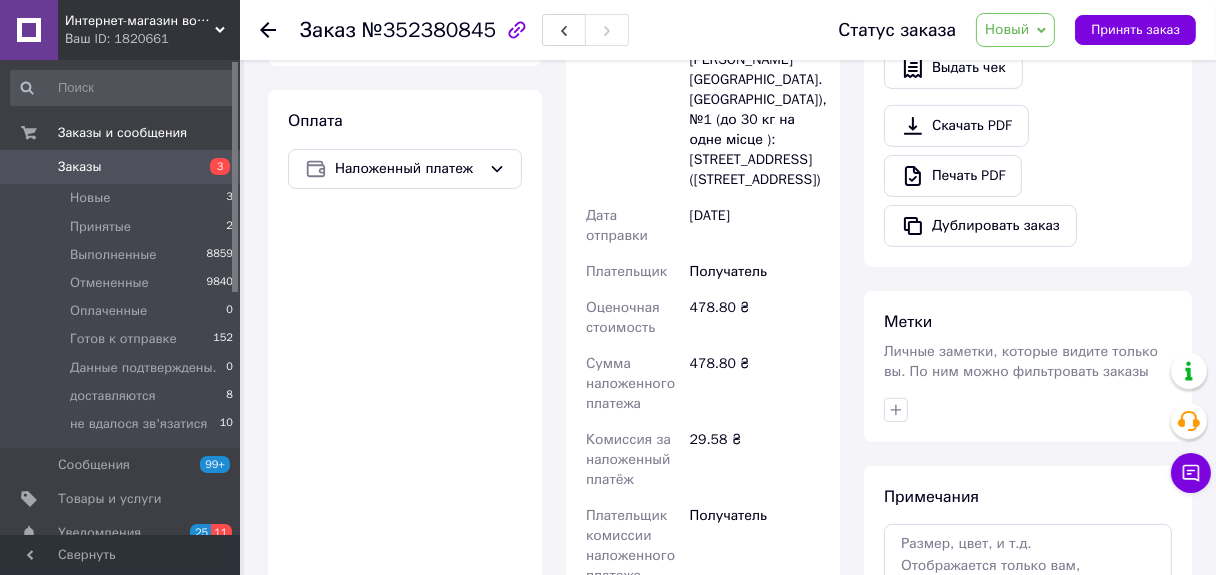scroll, scrollTop: 1056, scrollLeft: 0, axis: vertical 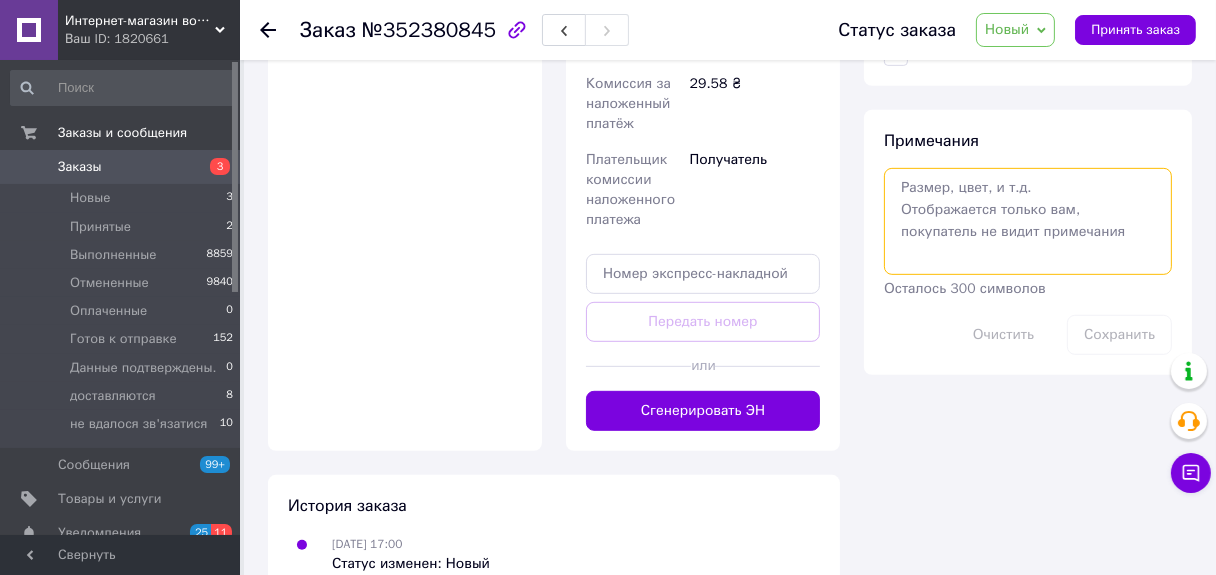 click at bounding box center (1028, 221) 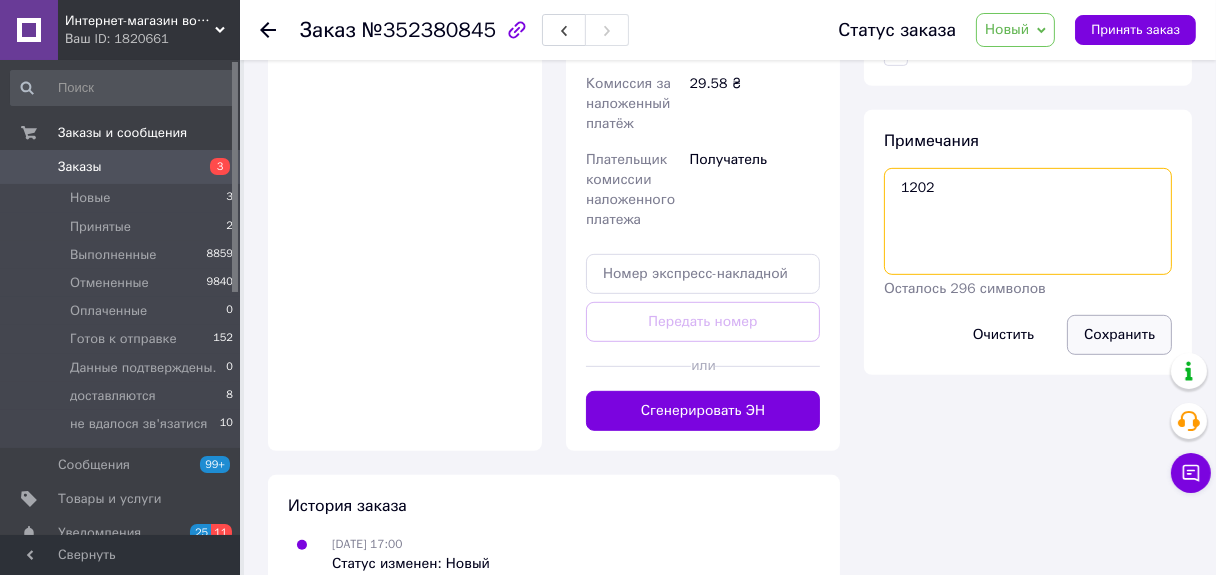 type on "1202" 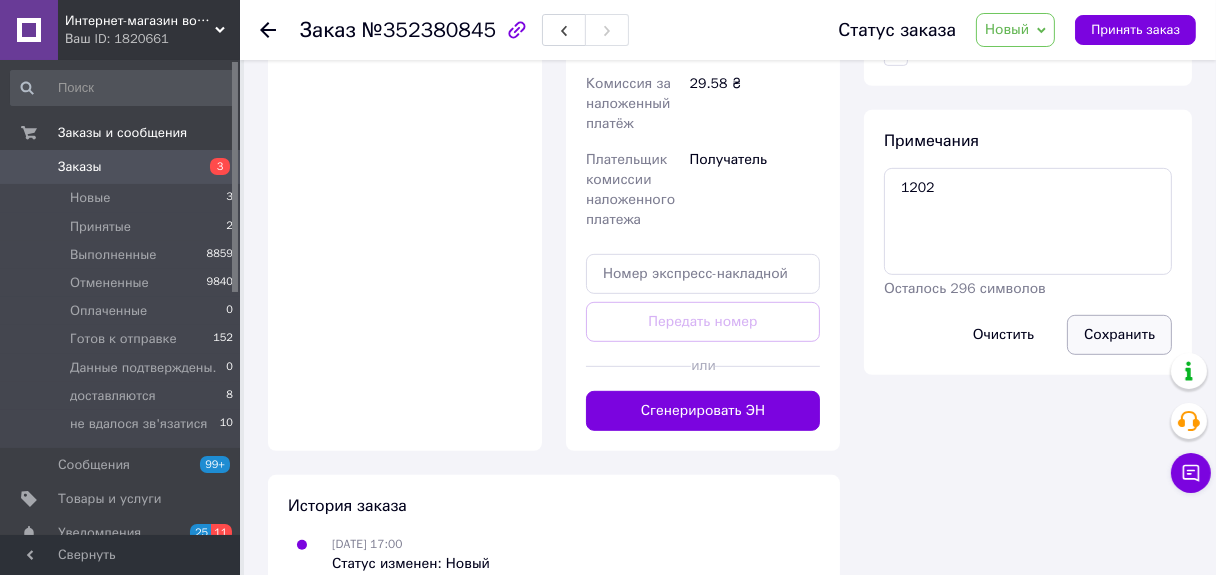 click on "Сохранить" at bounding box center (1119, 335) 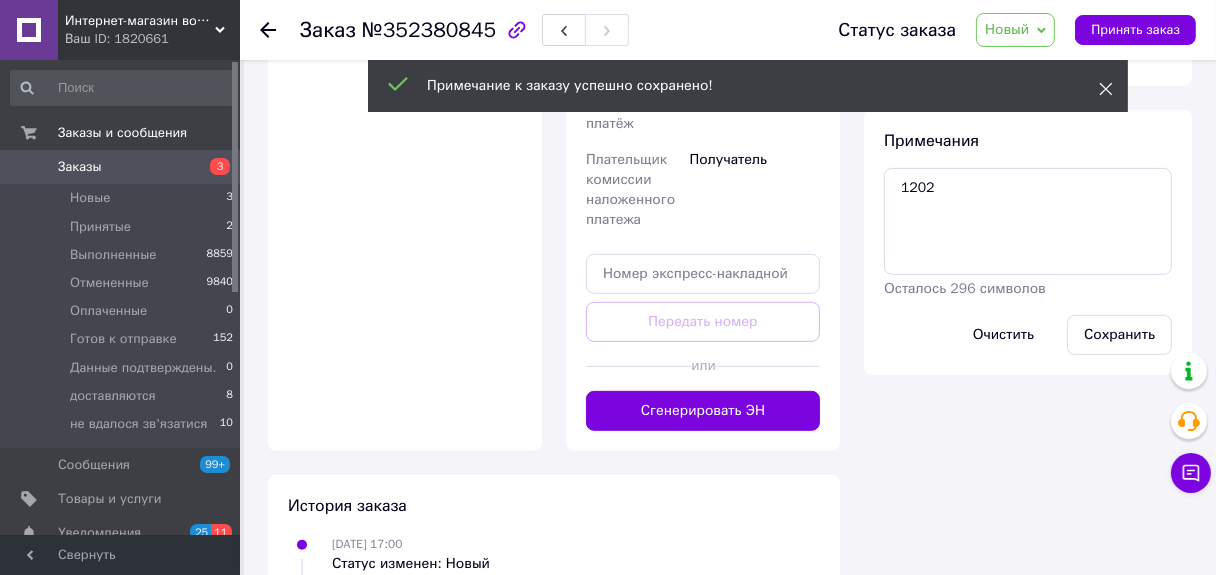 click 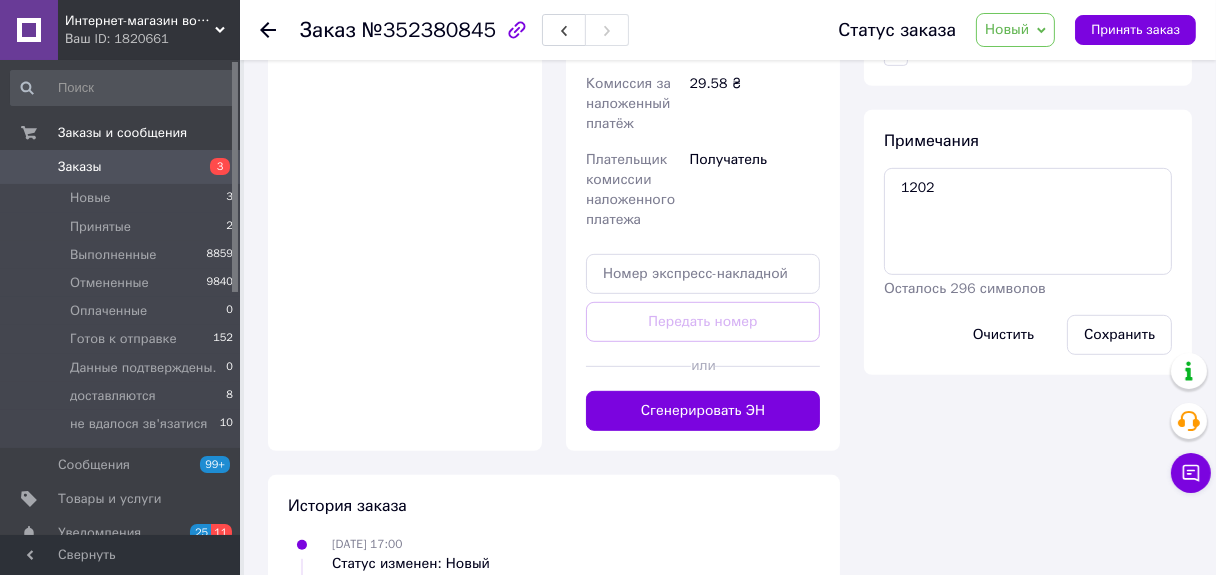 click on "Новый" at bounding box center [1015, 30] 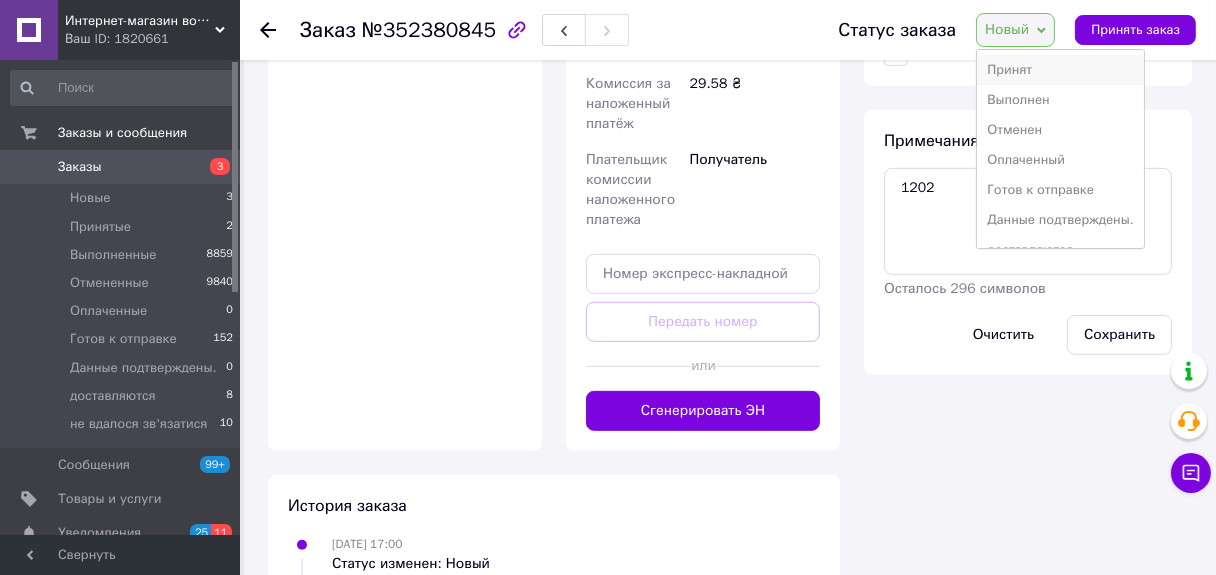 click on "Принят" at bounding box center (1060, 70) 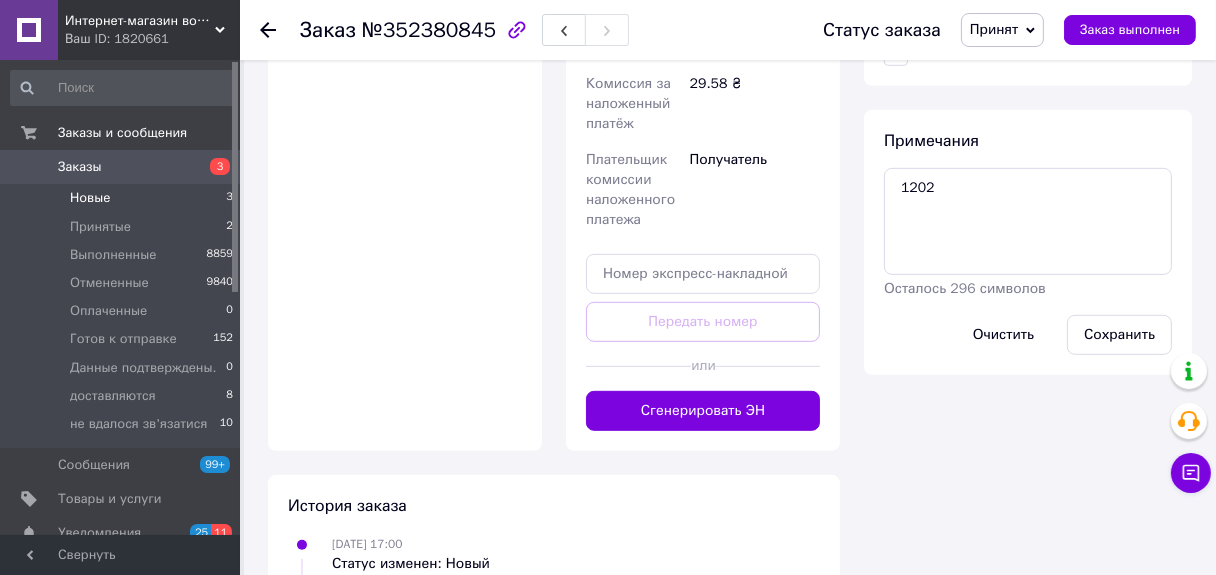 click on "Новые" at bounding box center (90, 198) 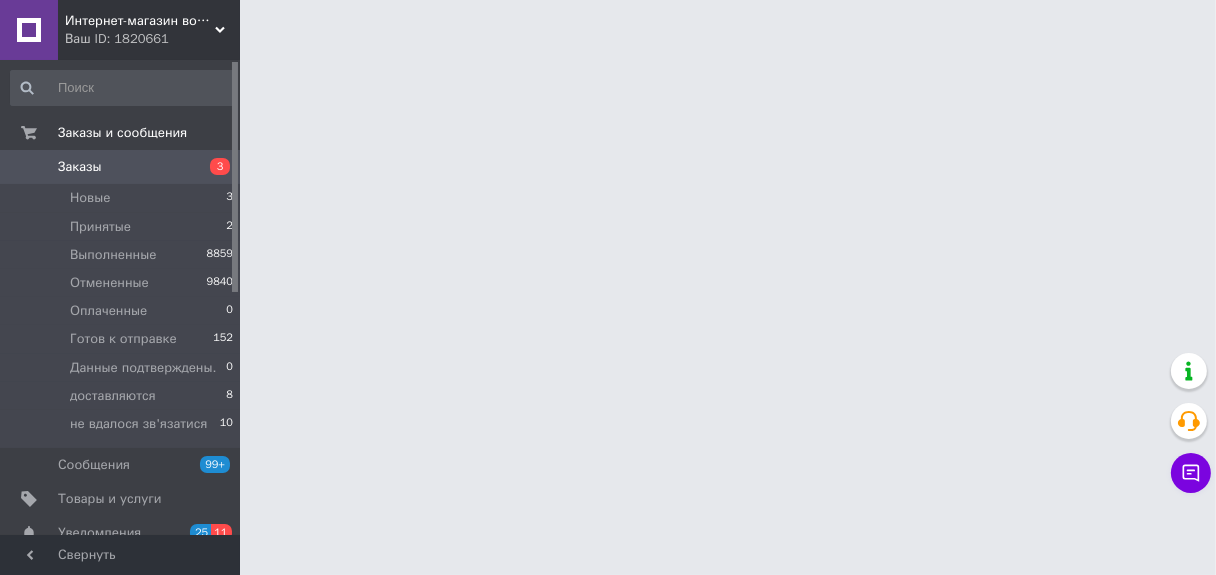 scroll, scrollTop: 0, scrollLeft: 0, axis: both 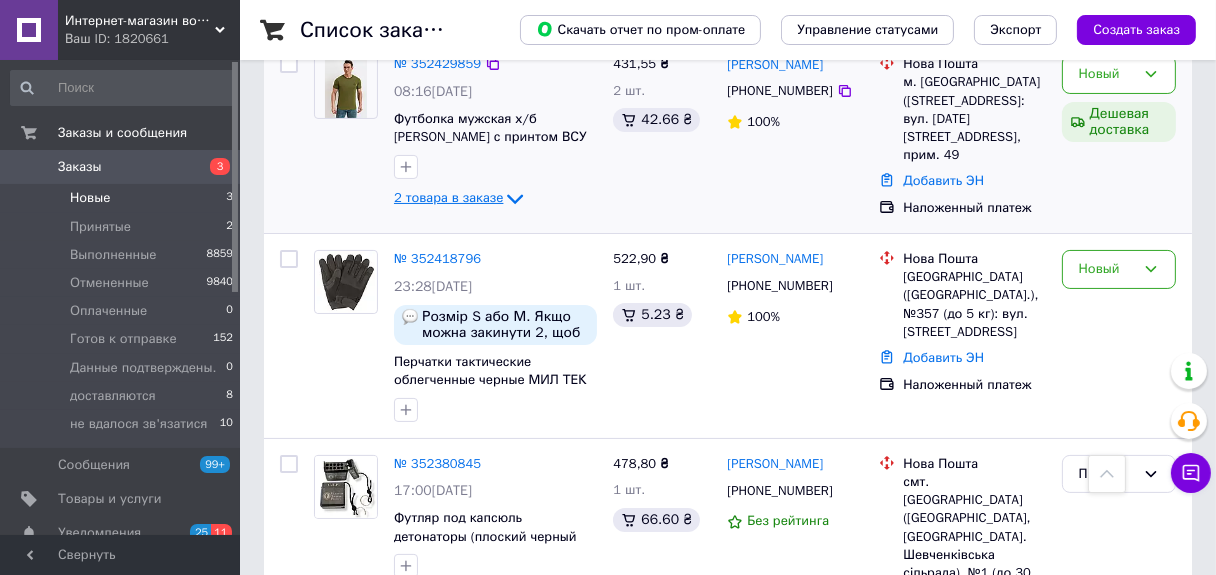 click on "2 товара в заказе" at bounding box center [448, 198] 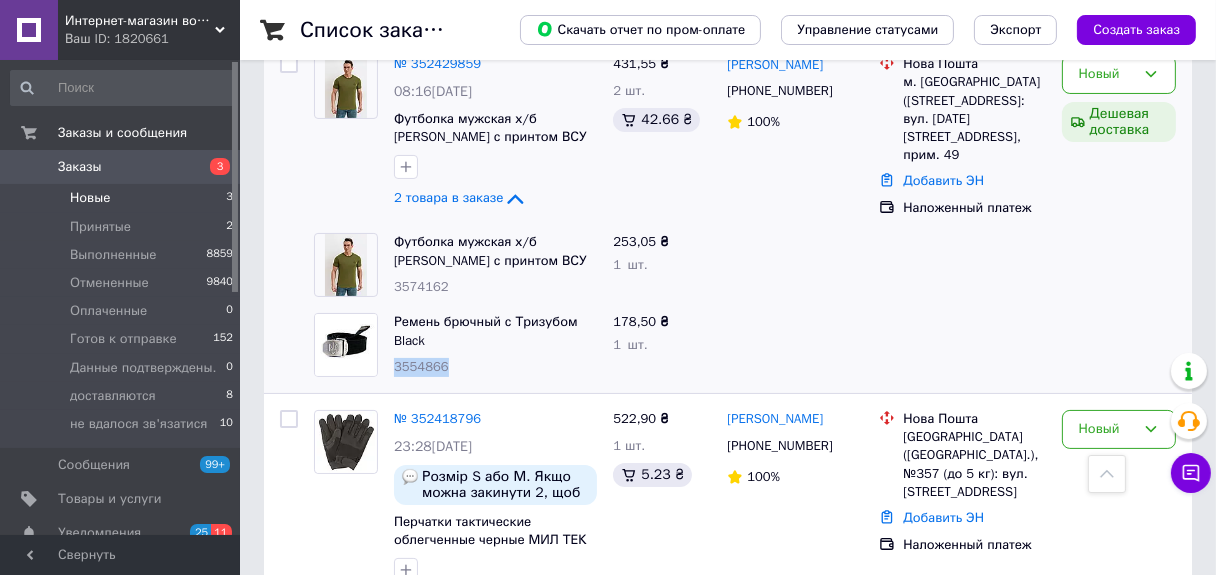 drag, startPoint x: 448, startPoint y: 370, endPoint x: 393, endPoint y: 372, distance: 55.03635 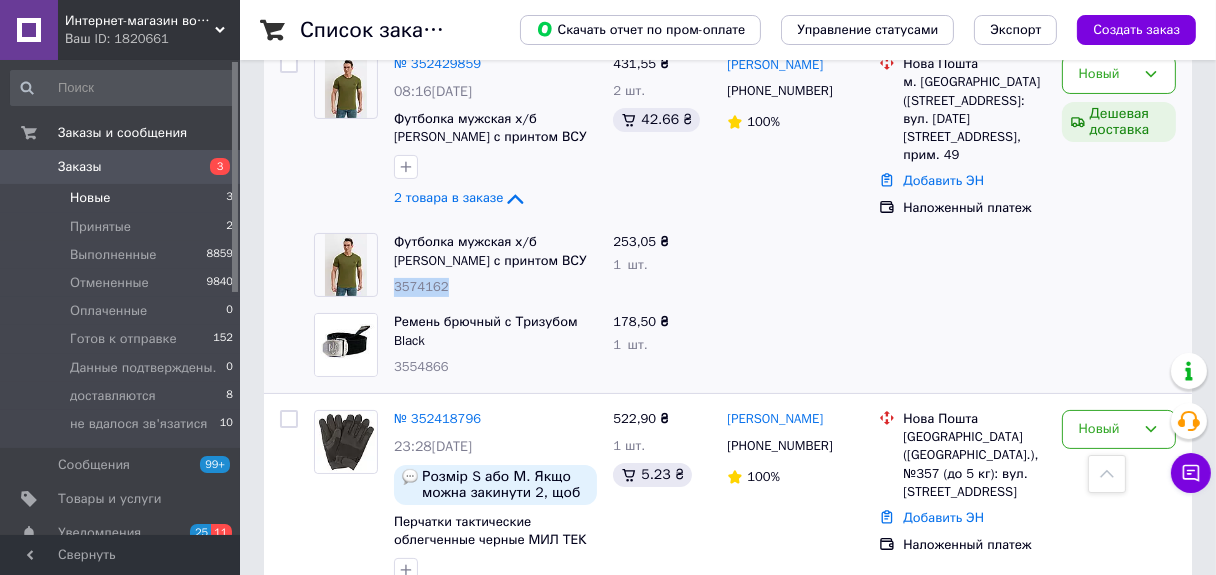 drag, startPoint x: 461, startPoint y: 296, endPoint x: 396, endPoint y: 293, distance: 65.06919 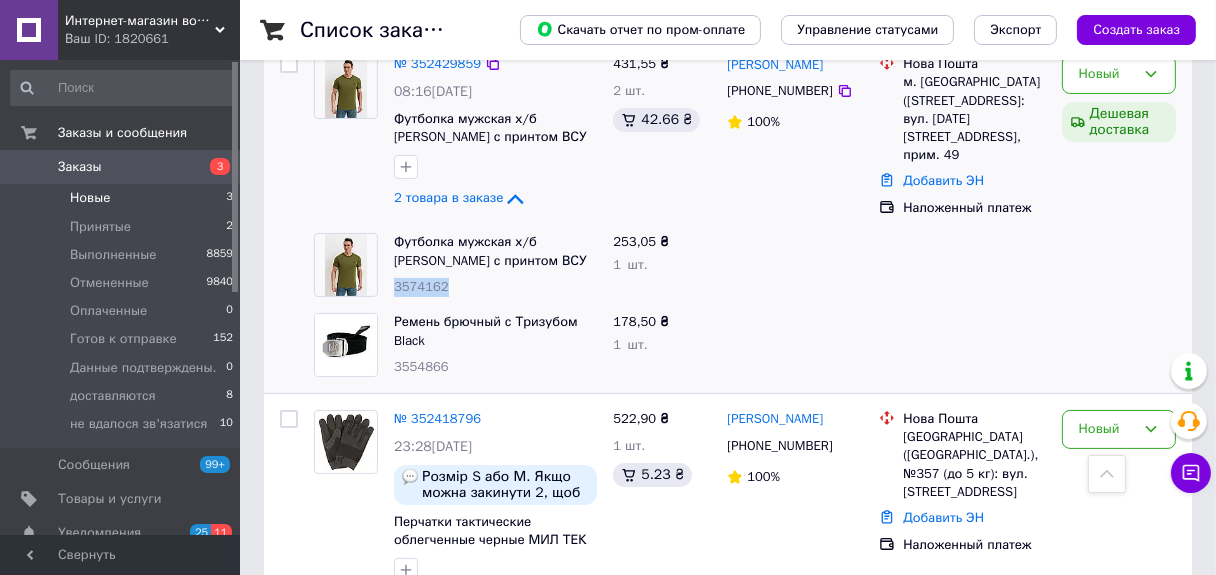 scroll, scrollTop: 200, scrollLeft: 0, axis: vertical 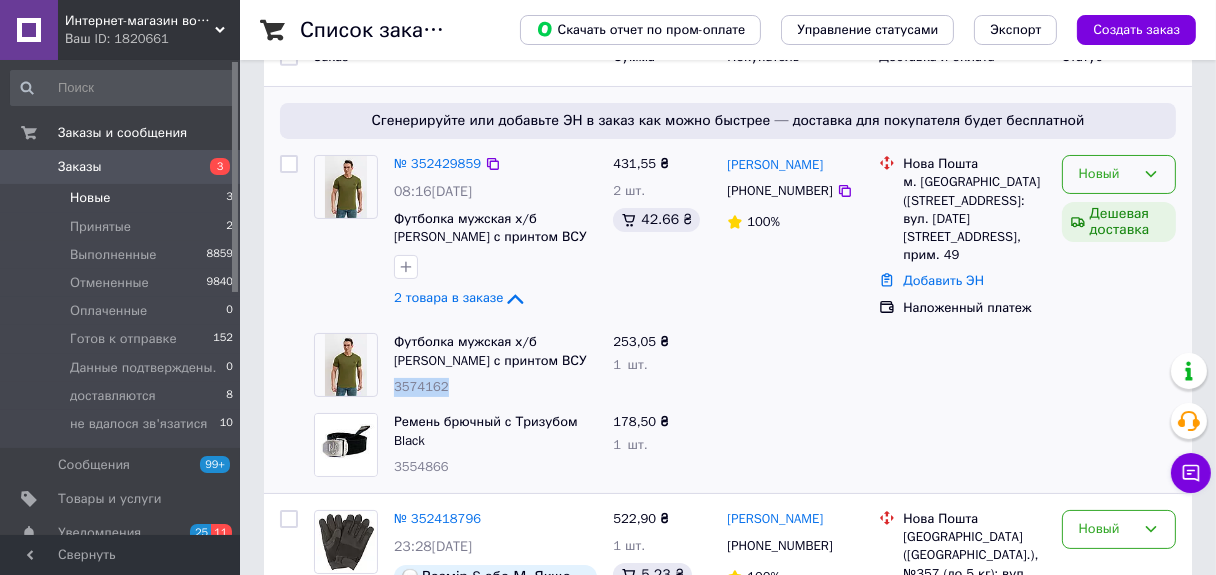 click on "Новый" at bounding box center (1119, 174) 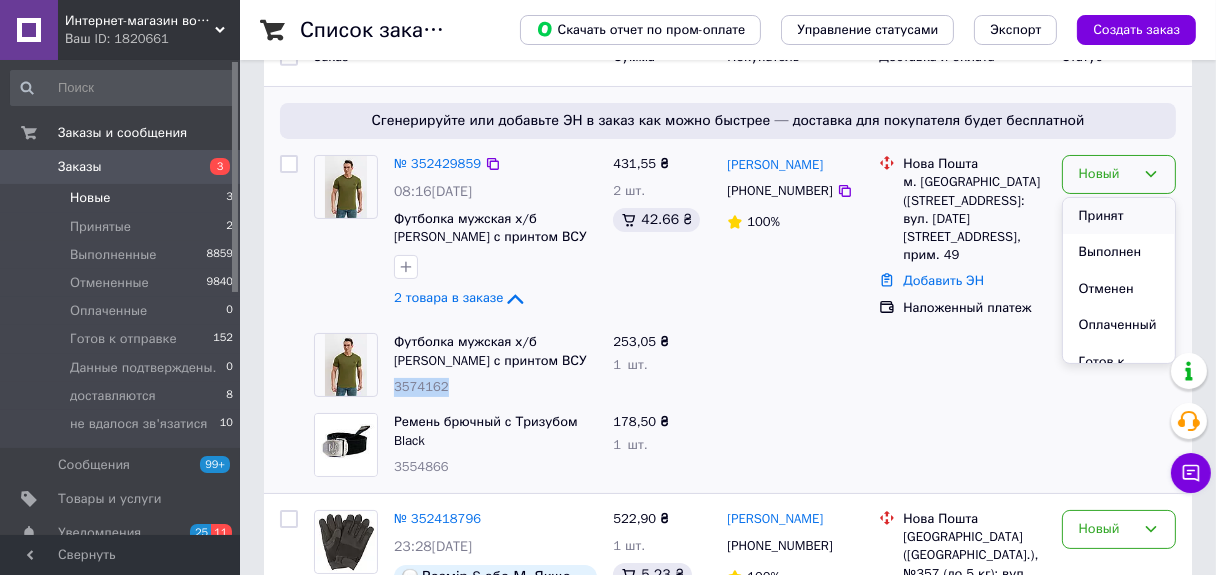 click on "Принят" at bounding box center (1119, 216) 